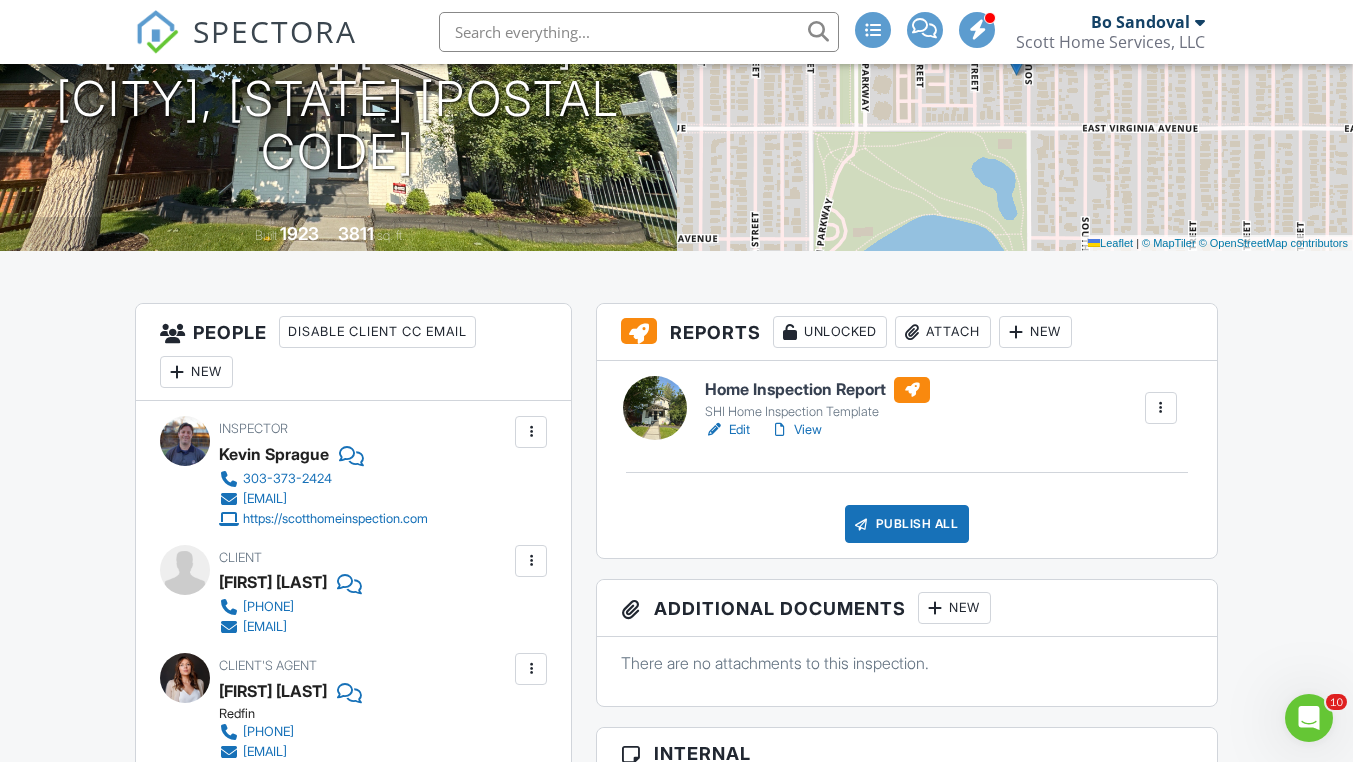 scroll, scrollTop: 283, scrollLeft: 0, axis: vertical 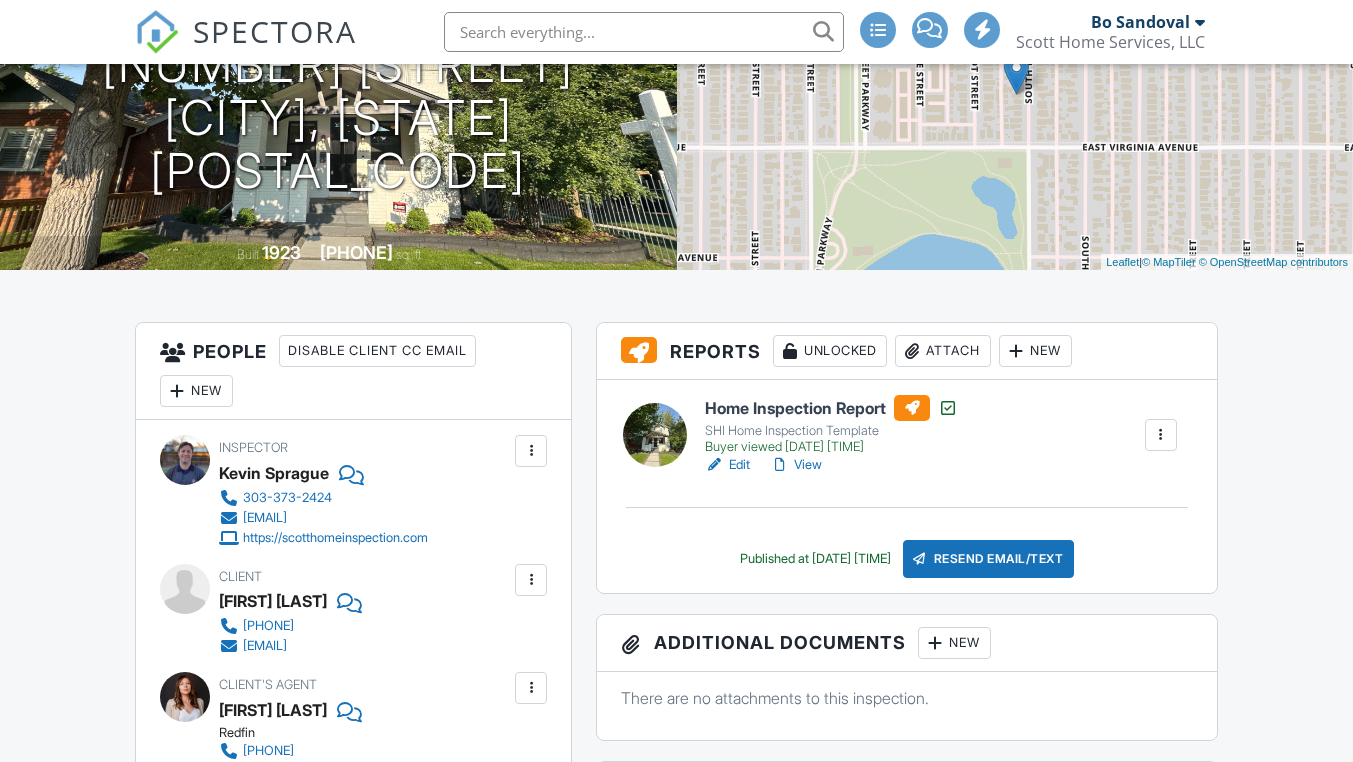 click on "View" at bounding box center (796, 465) 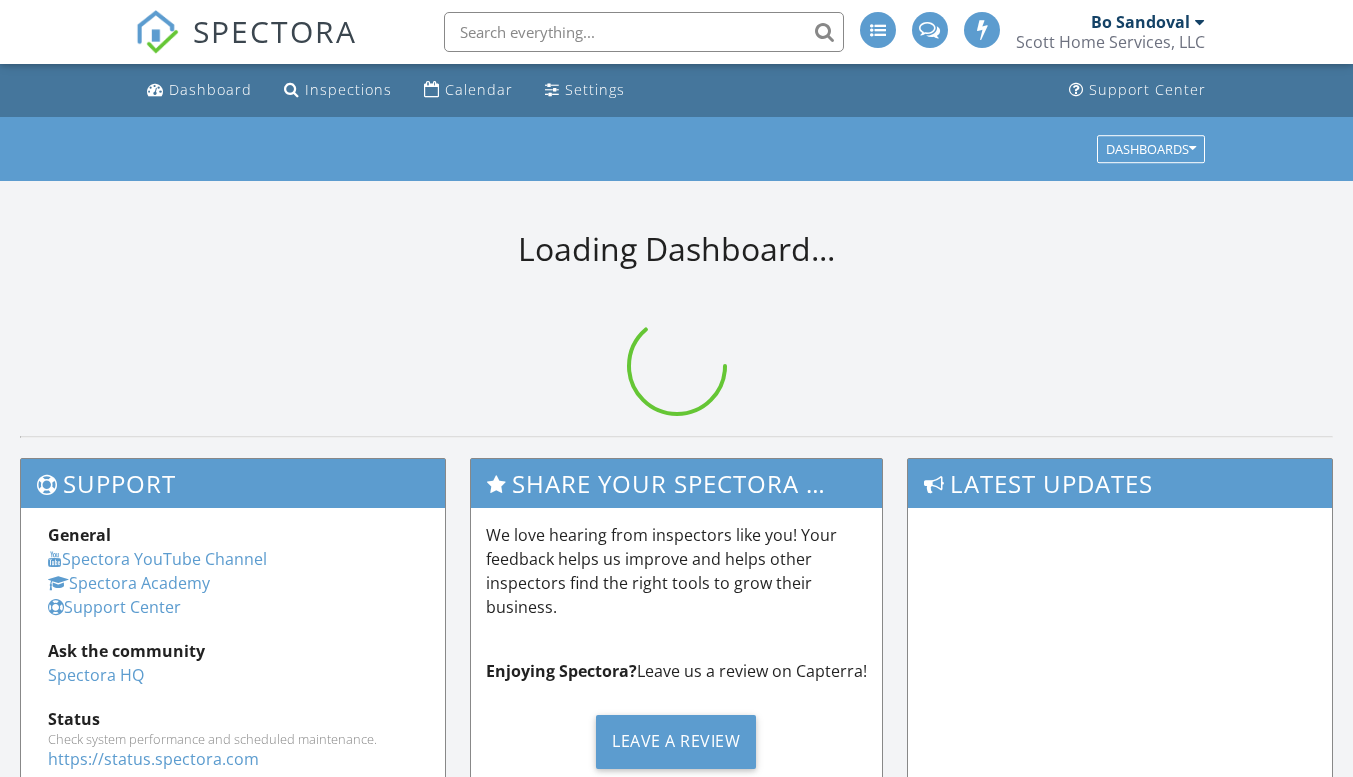 scroll, scrollTop: 0, scrollLeft: 0, axis: both 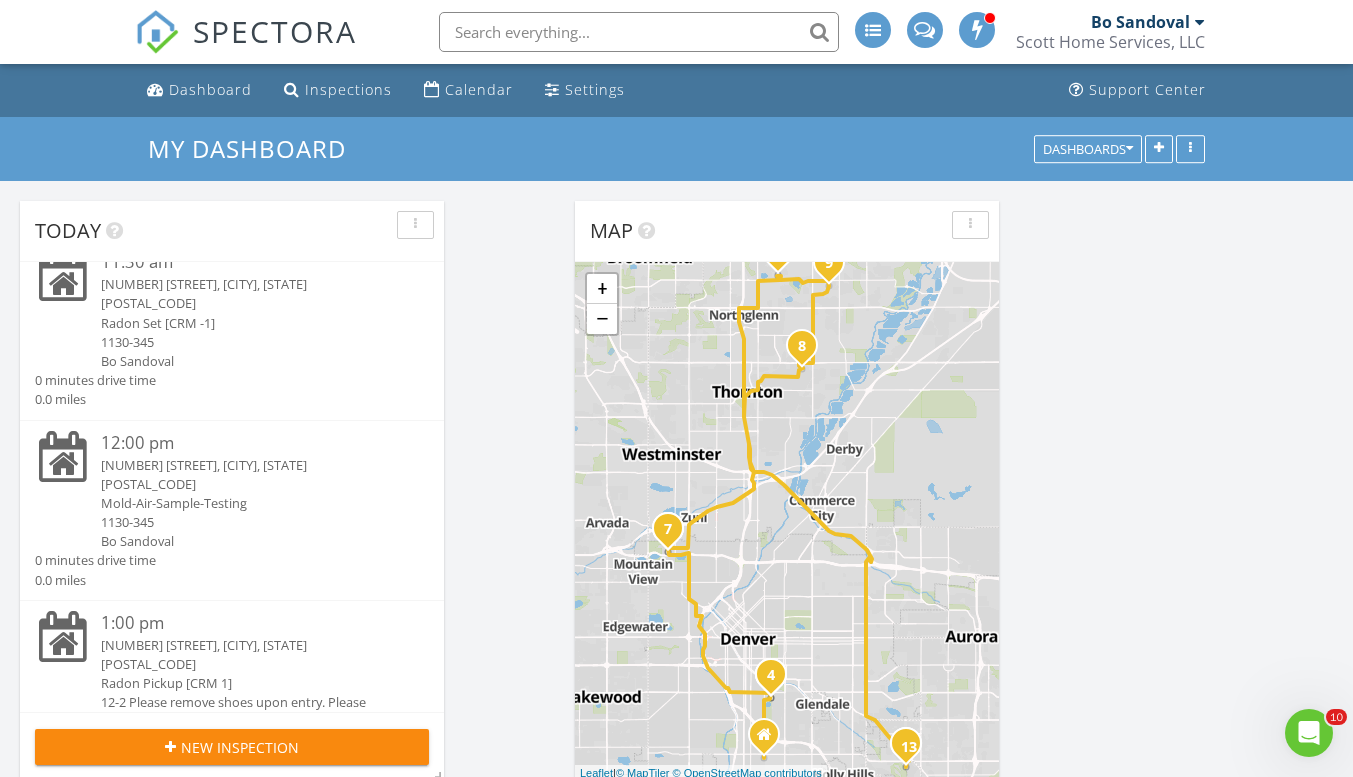 click on "1130-345" at bounding box center (249, 522) 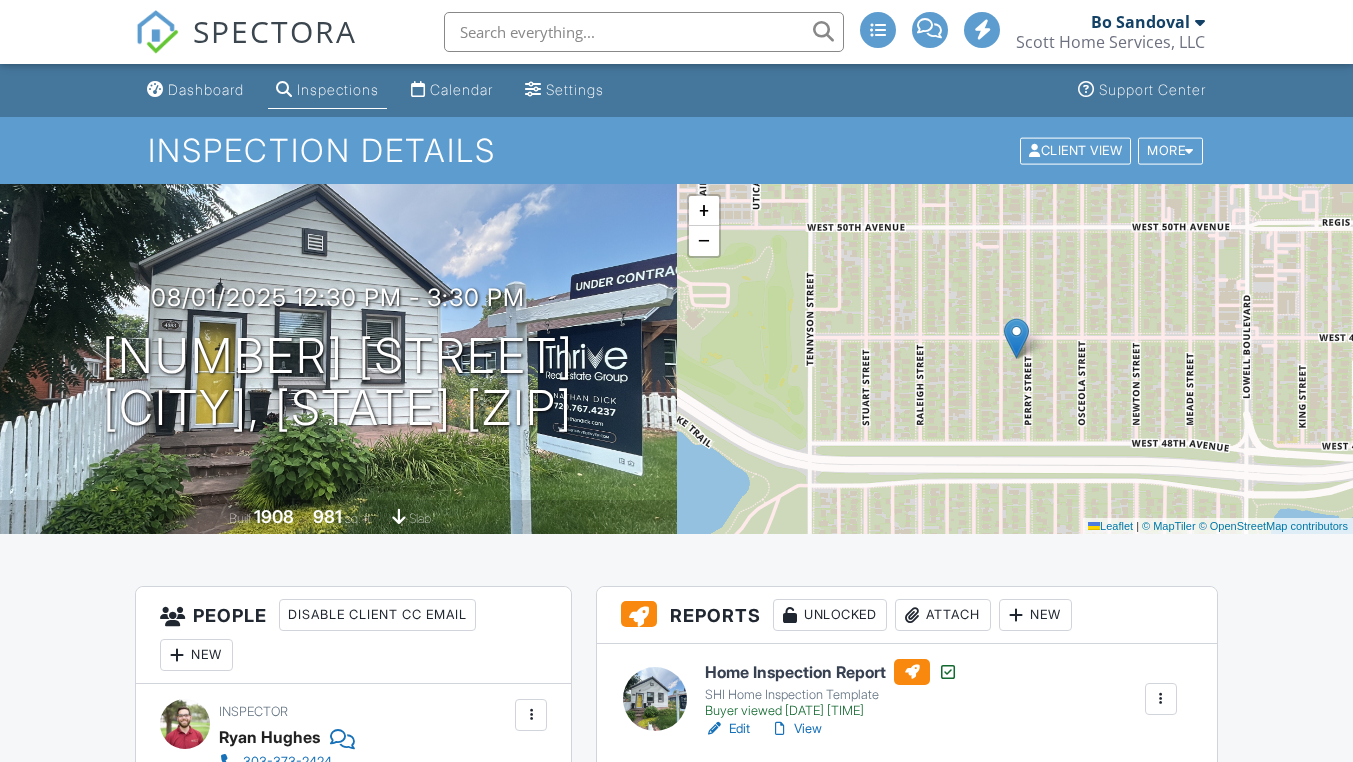 scroll, scrollTop: 0, scrollLeft: 0, axis: both 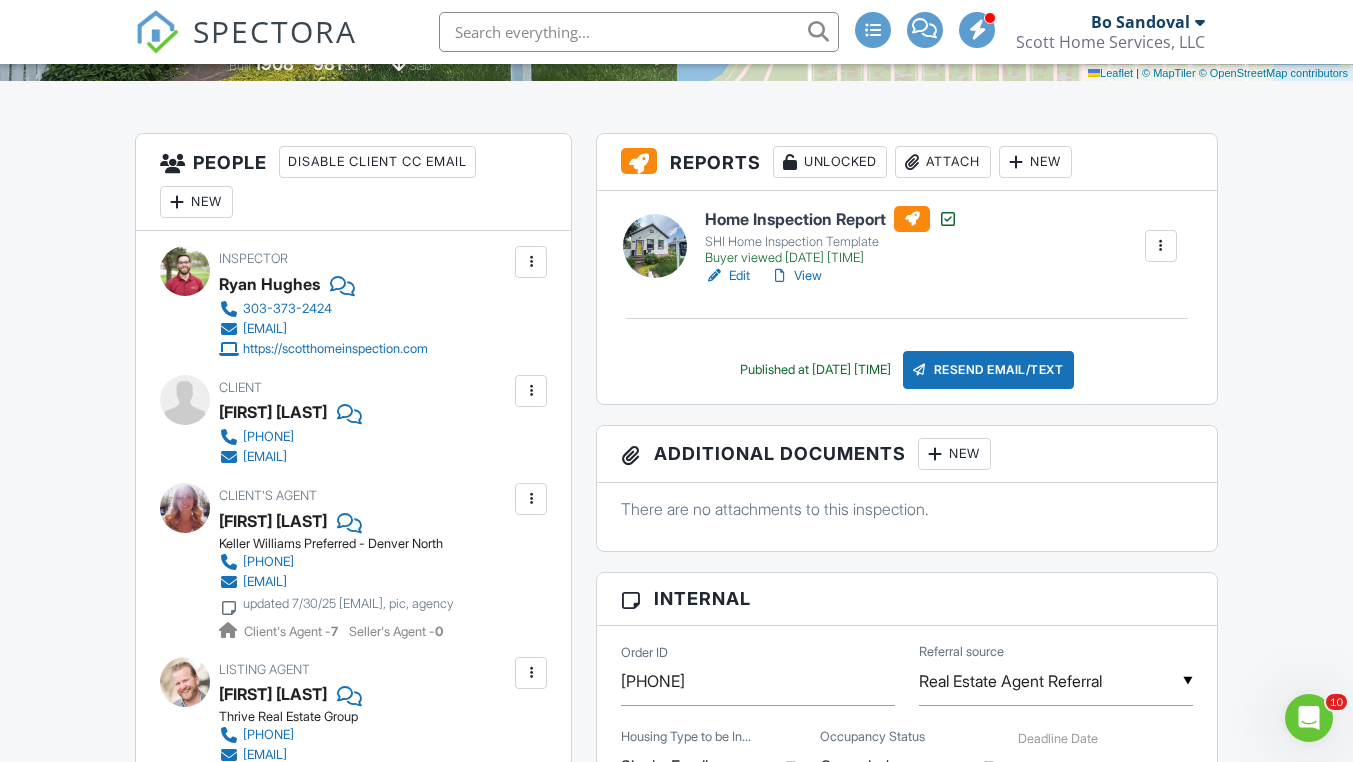 click on "Edit" at bounding box center [727, 276] 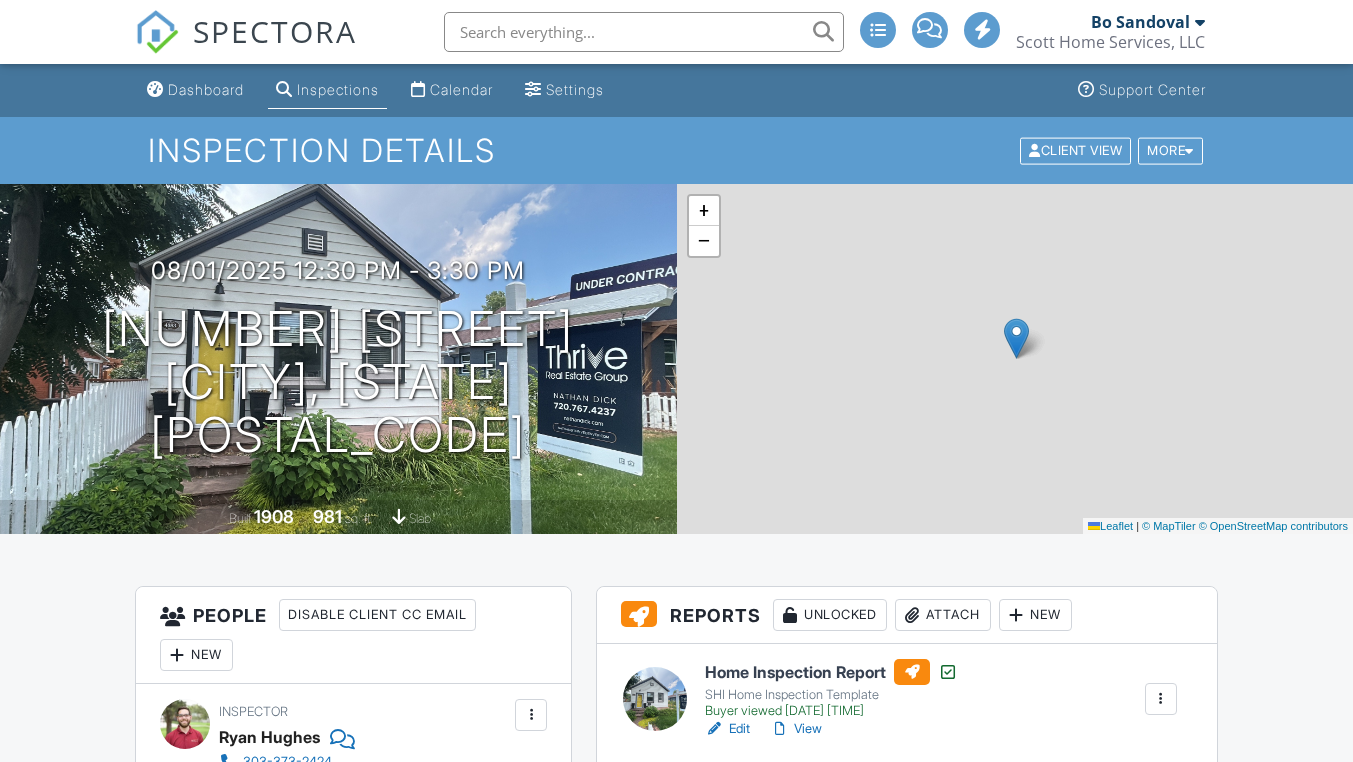 scroll, scrollTop: 114, scrollLeft: 0, axis: vertical 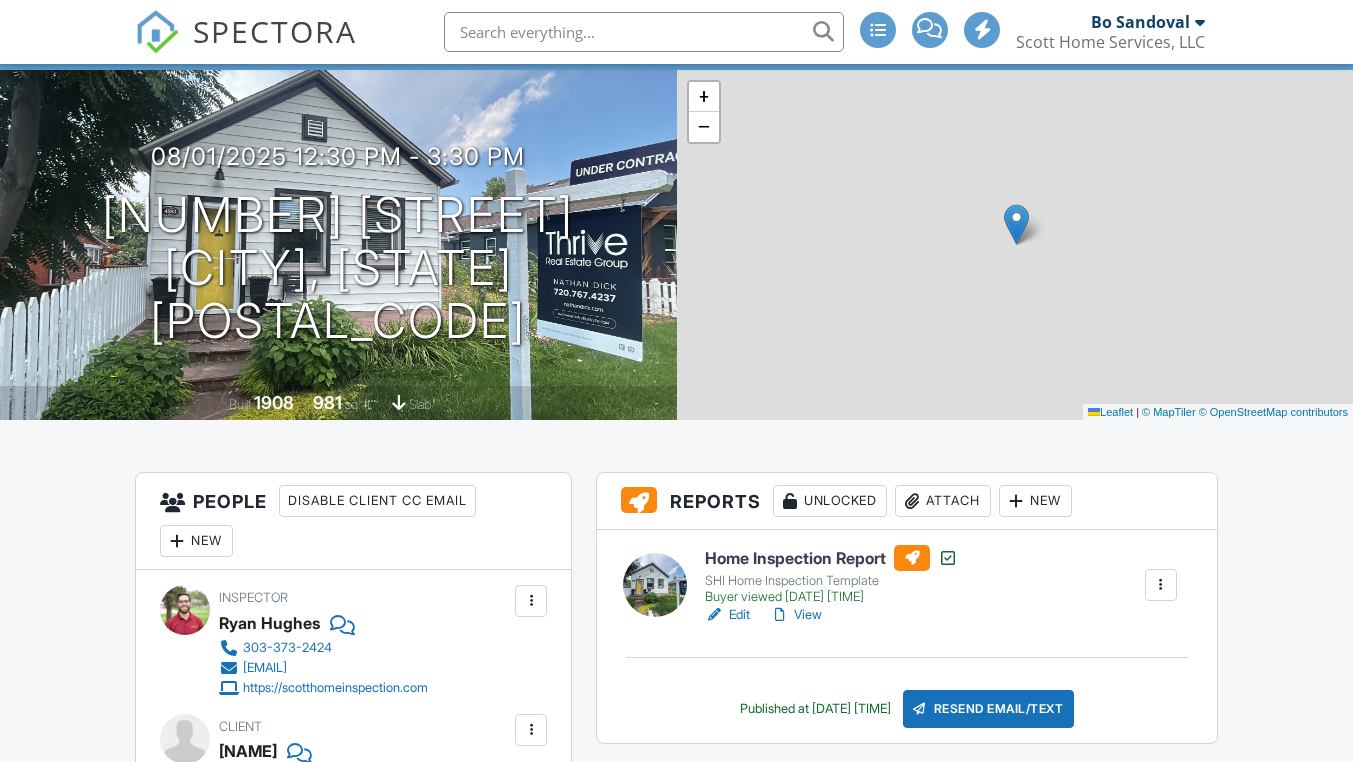 click on "View" at bounding box center (796, 615) 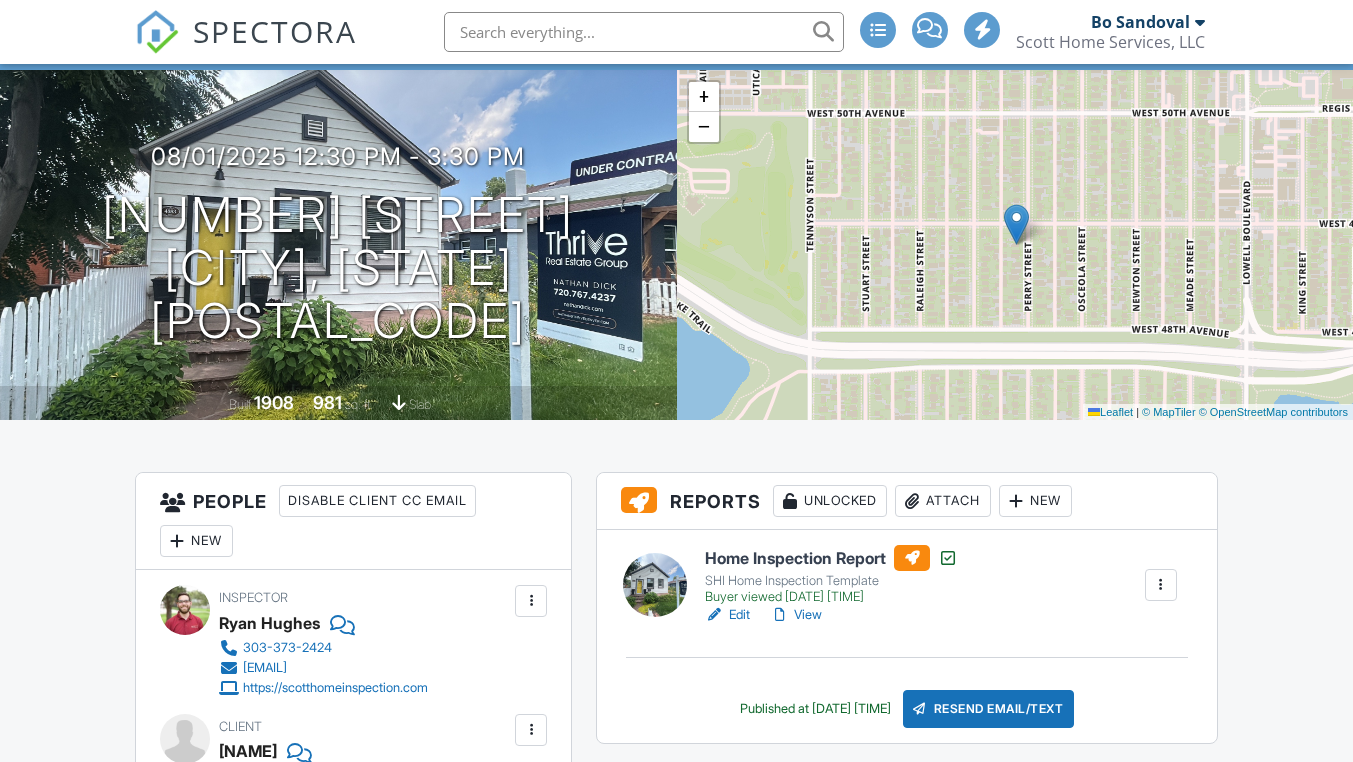 scroll, scrollTop: 114, scrollLeft: 0, axis: vertical 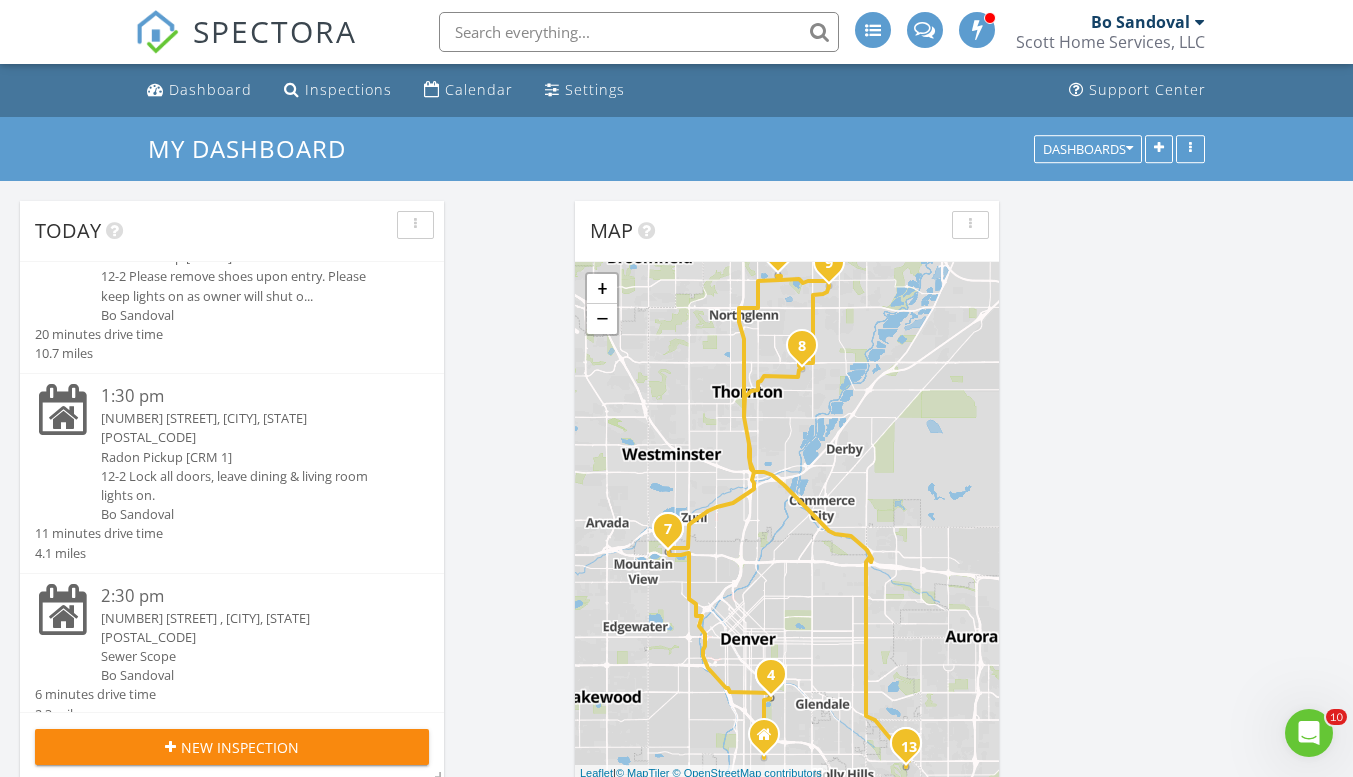 click on "[NUMBER] [STREET] , [CITY], [STATE] [POSTAL_CODE]" at bounding box center (249, 789) 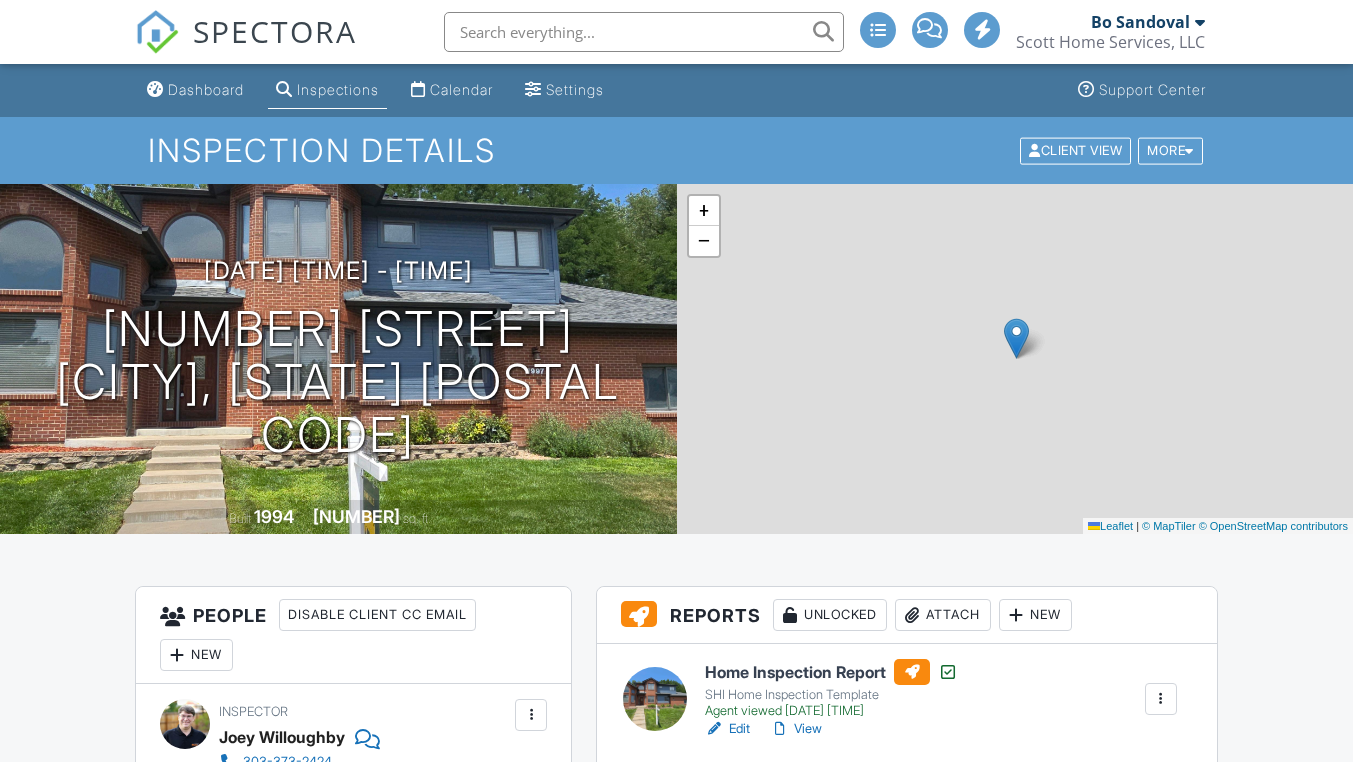 scroll, scrollTop: 176, scrollLeft: 0, axis: vertical 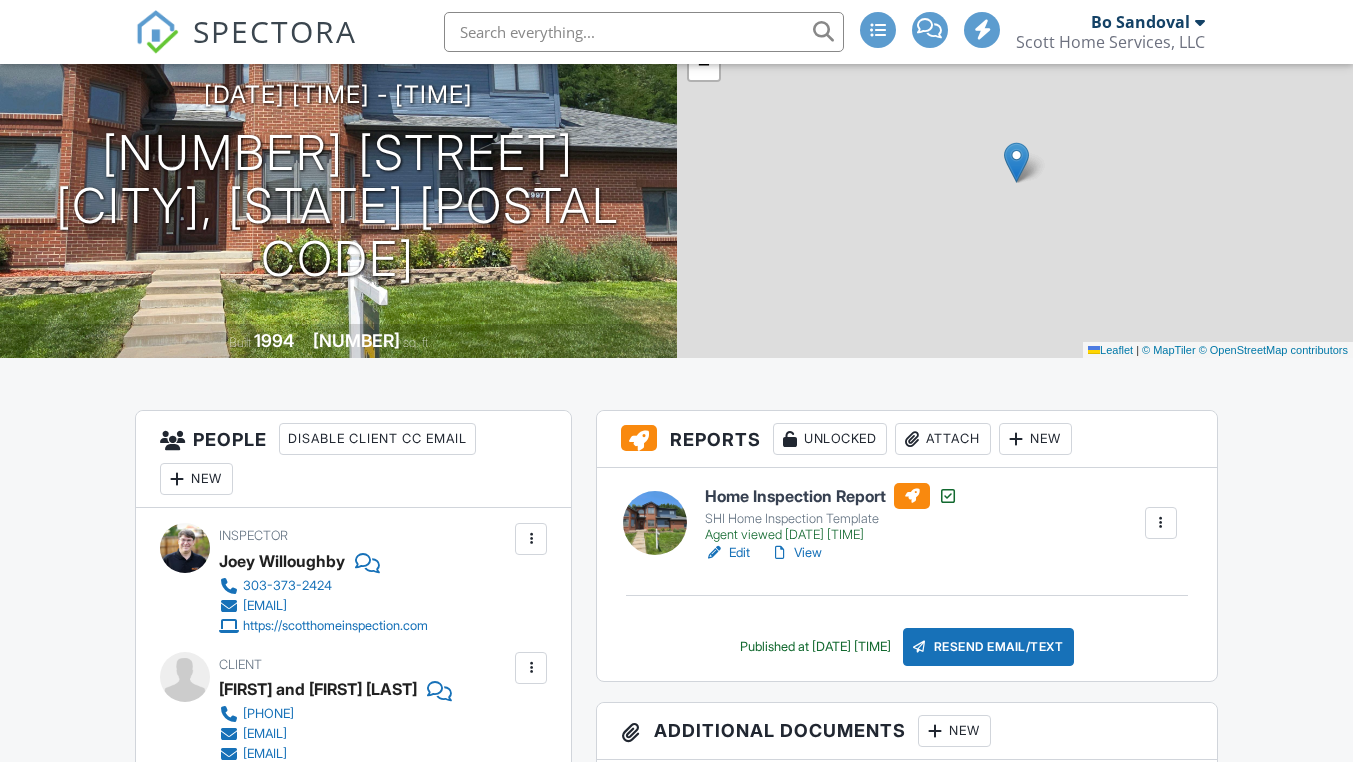 click on "Edit" at bounding box center (727, 553) 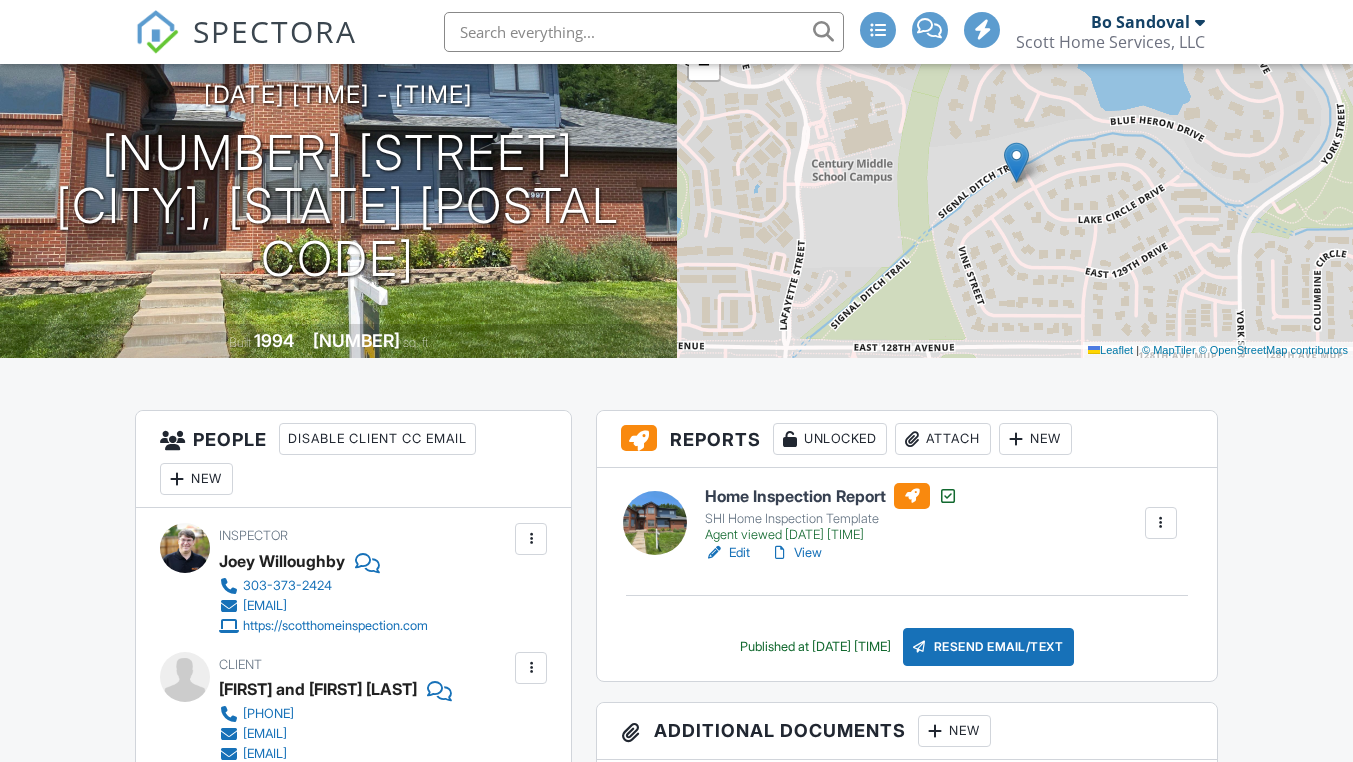scroll, scrollTop: 176, scrollLeft: 0, axis: vertical 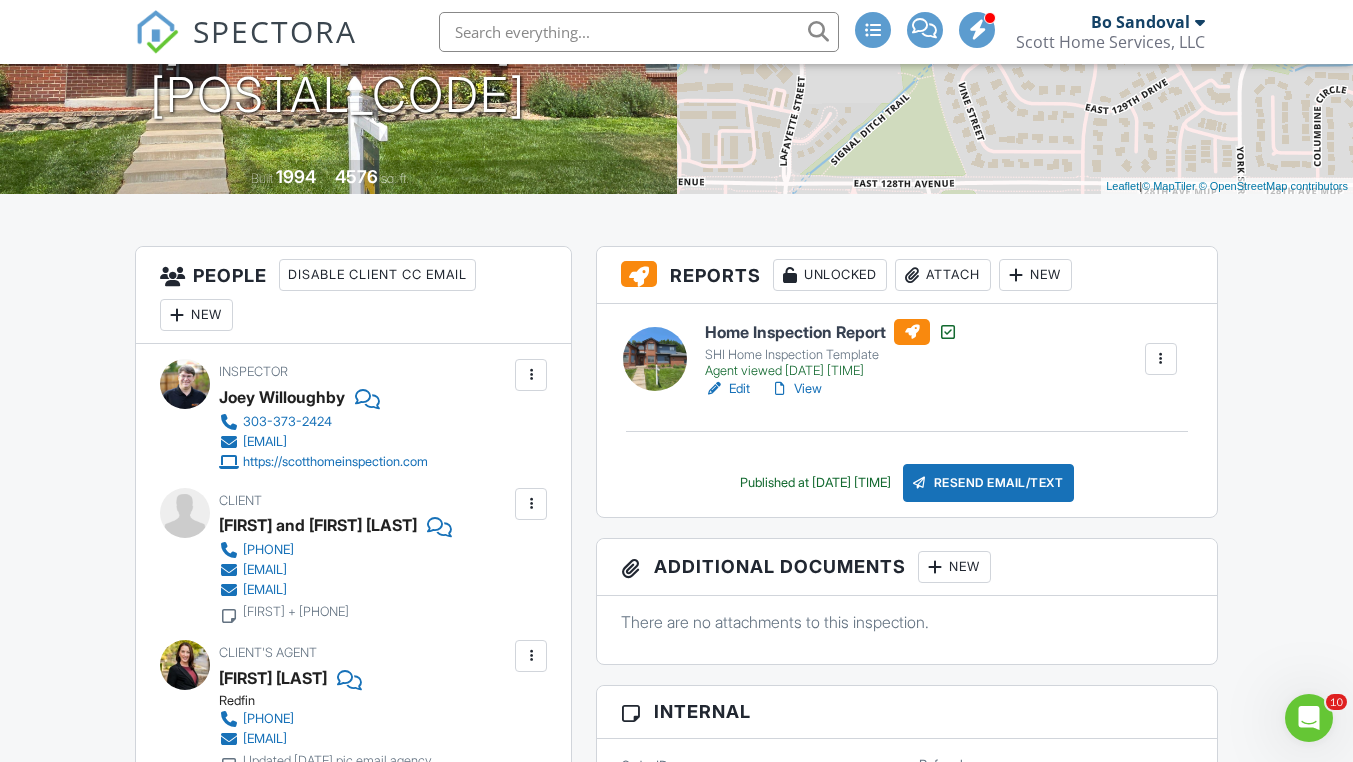 click on "View" at bounding box center (796, 389) 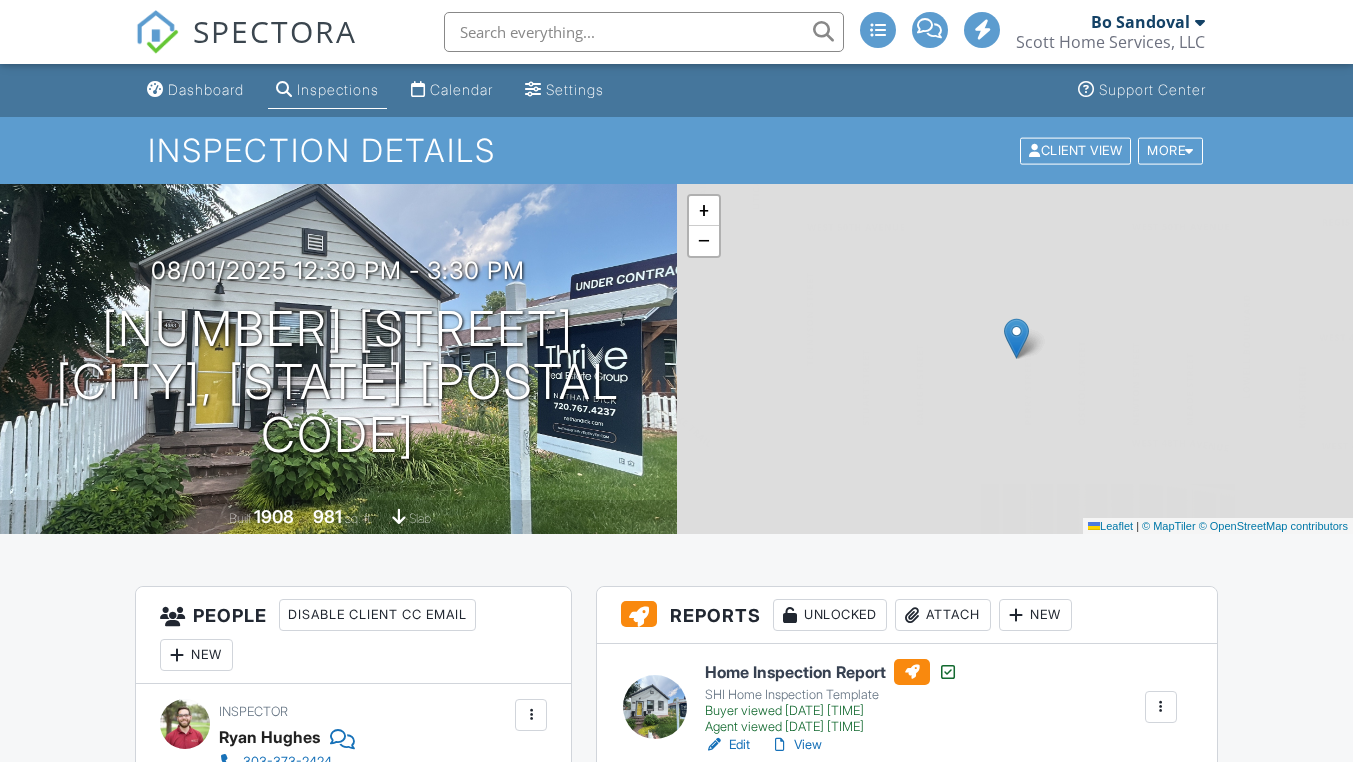 scroll, scrollTop: 0, scrollLeft: 0, axis: both 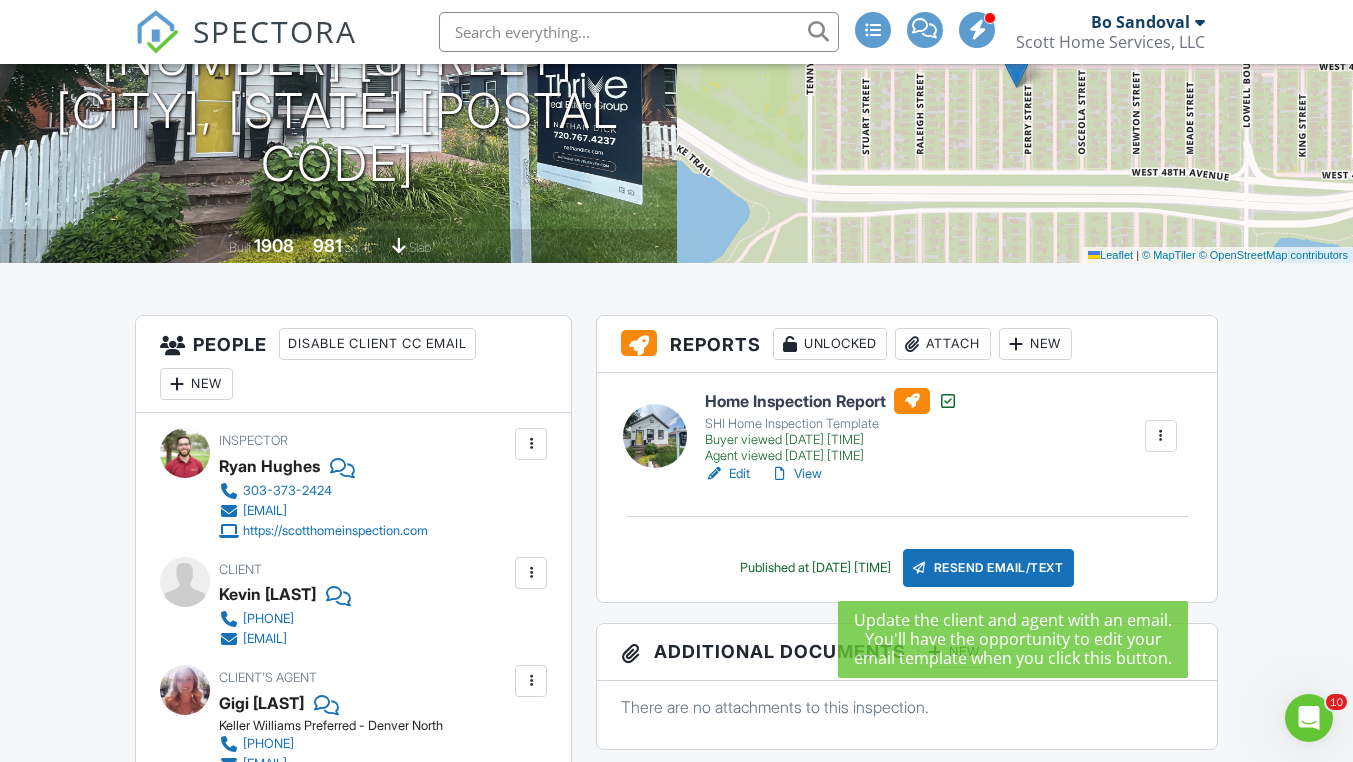 click on "Resend Email/Text" at bounding box center [989, 568] 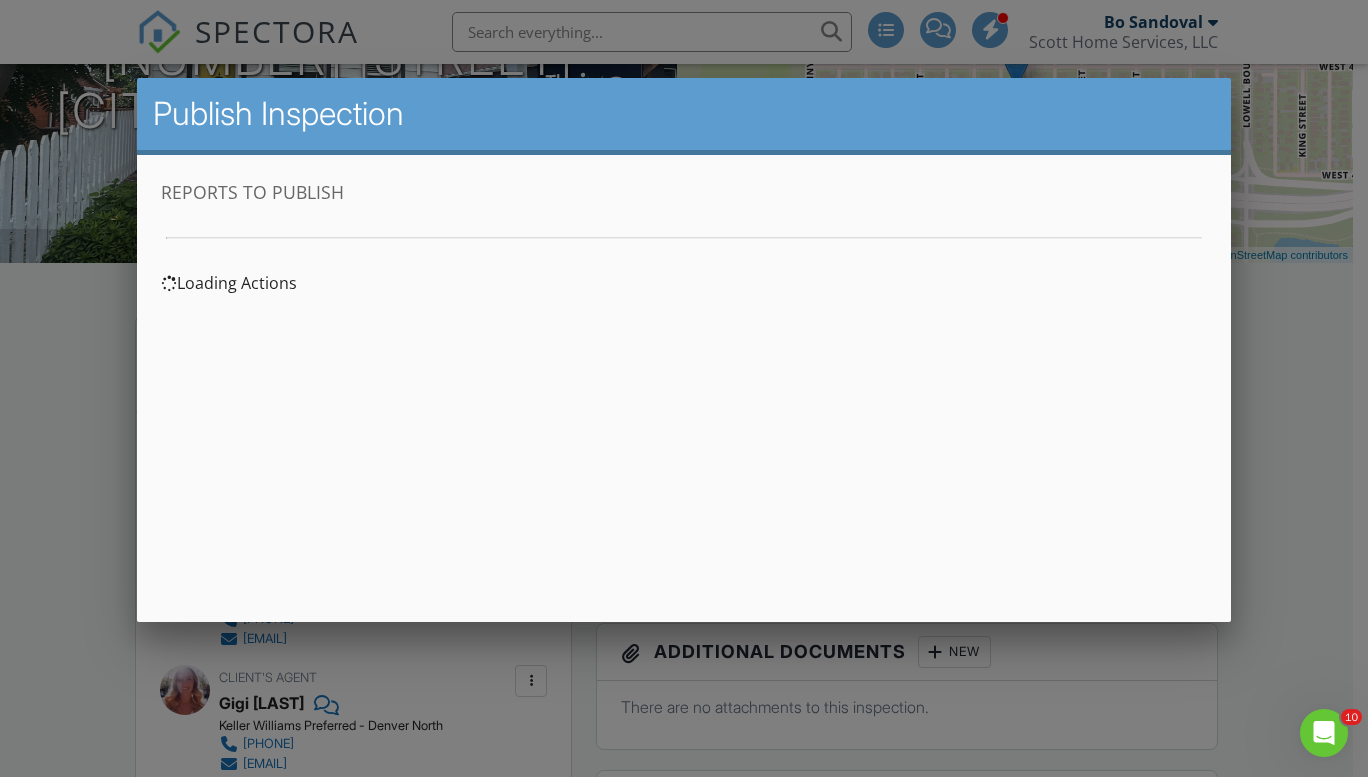 scroll, scrollTop: 0, scrollLeft: 0, axis: both 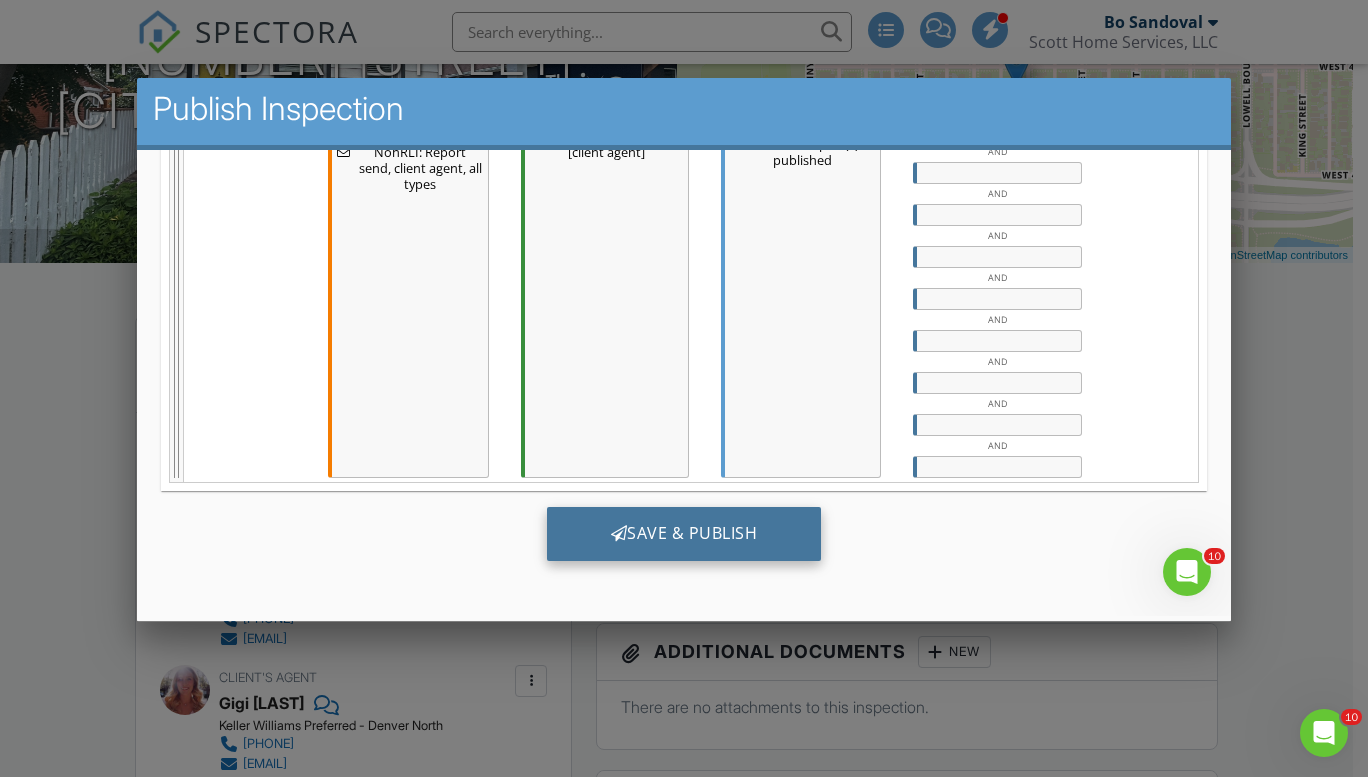 click on "Save & Publish" at bounding box center [683, 533] 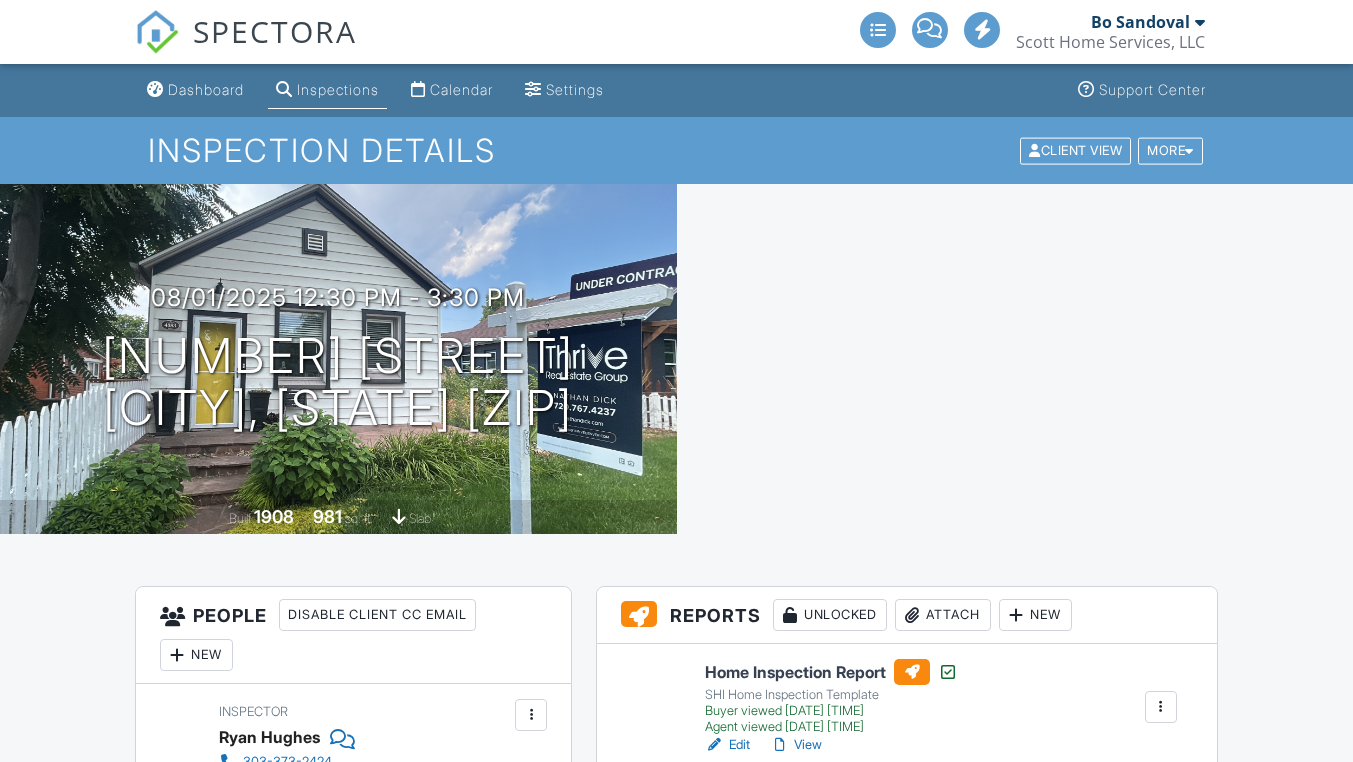 scroll, scrollTop: 0, scrollLeft: 0, axis: both 